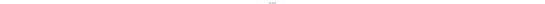 scroll, scrollTop: 0, scrollLeft: 0, axis: both 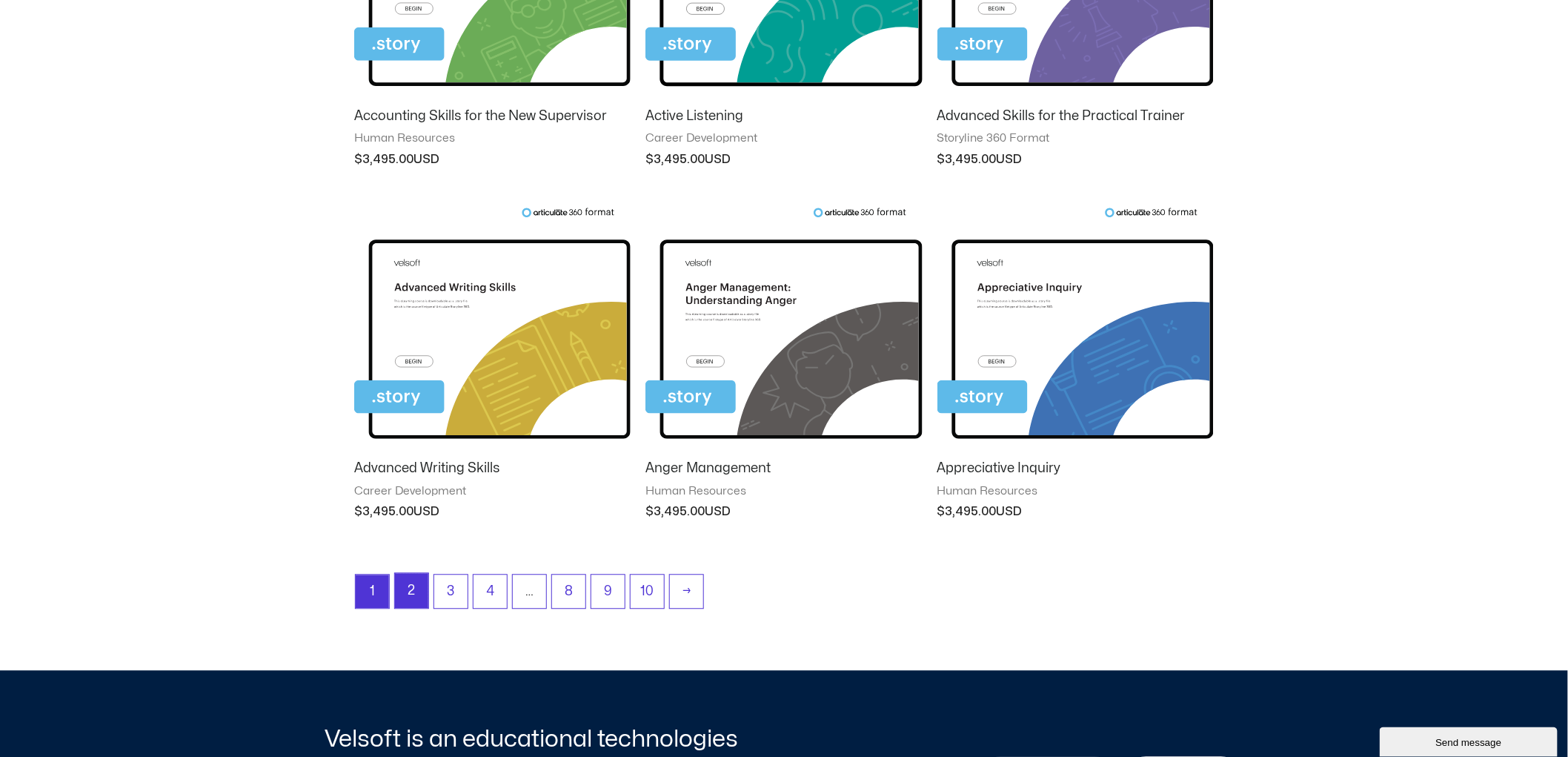 click on "2" at bounding box center (411, 591) 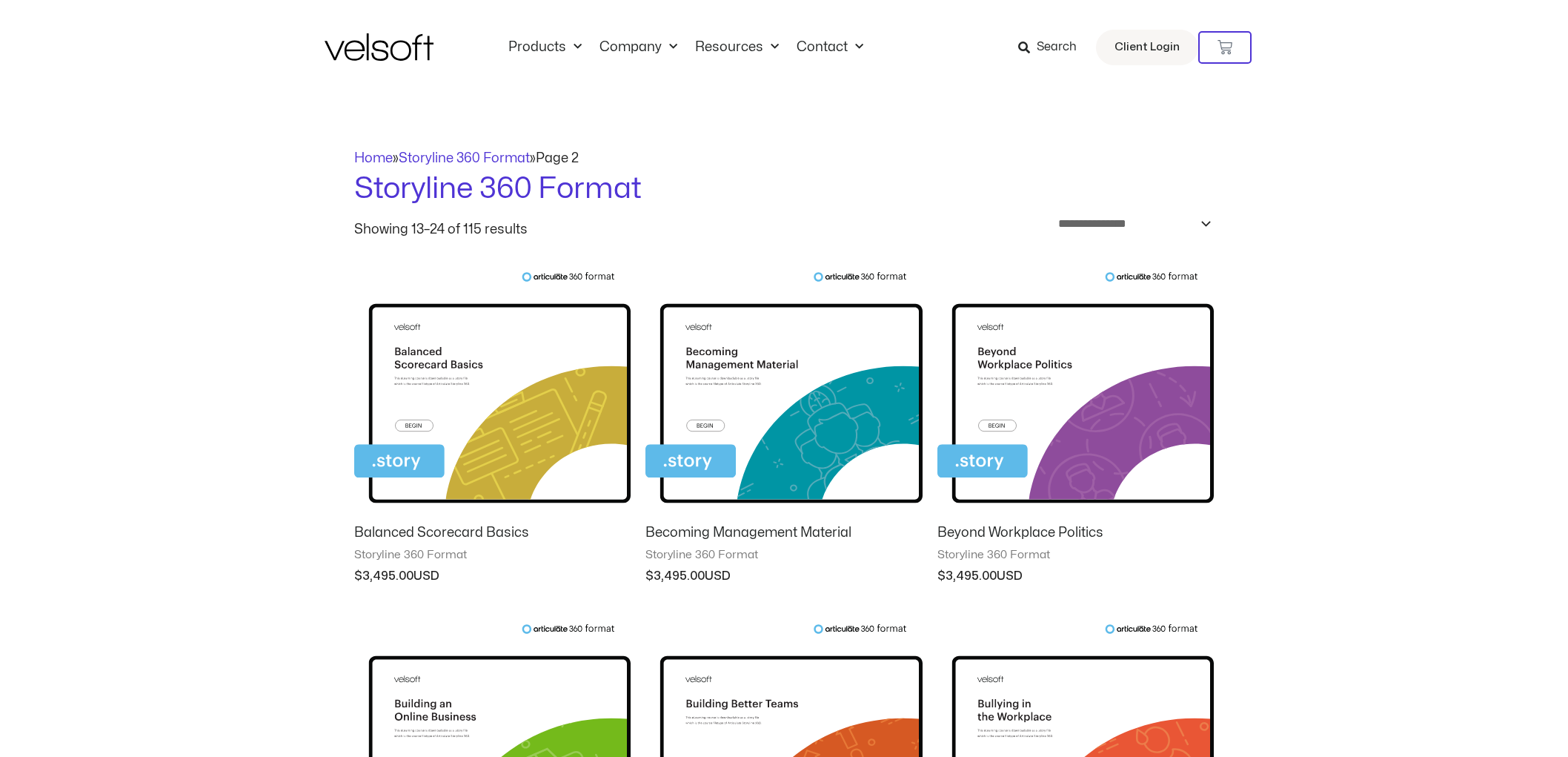 scroll, scrollTop: 0, scrollLeft: 0, axis: both 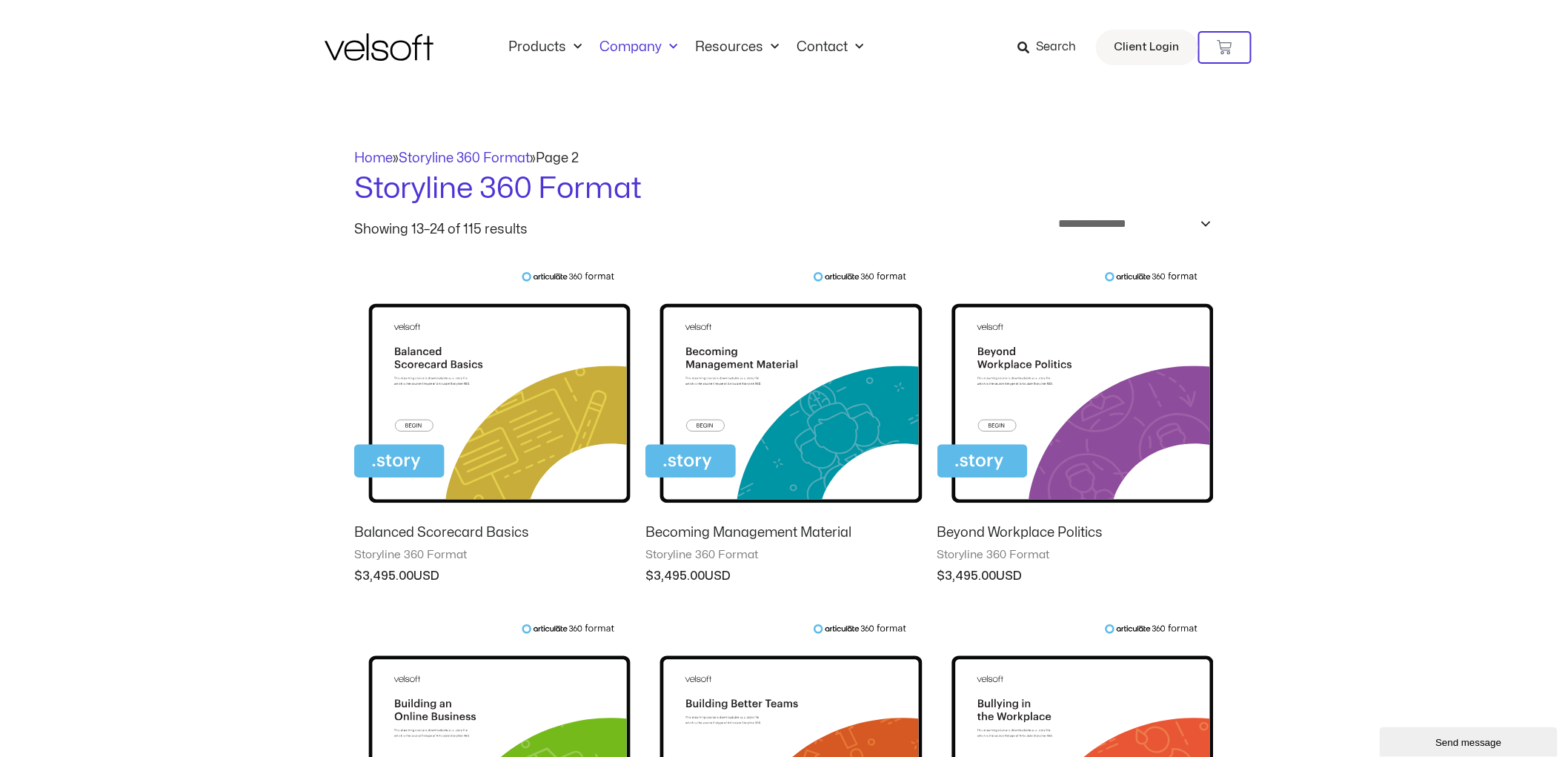 click on "Company" 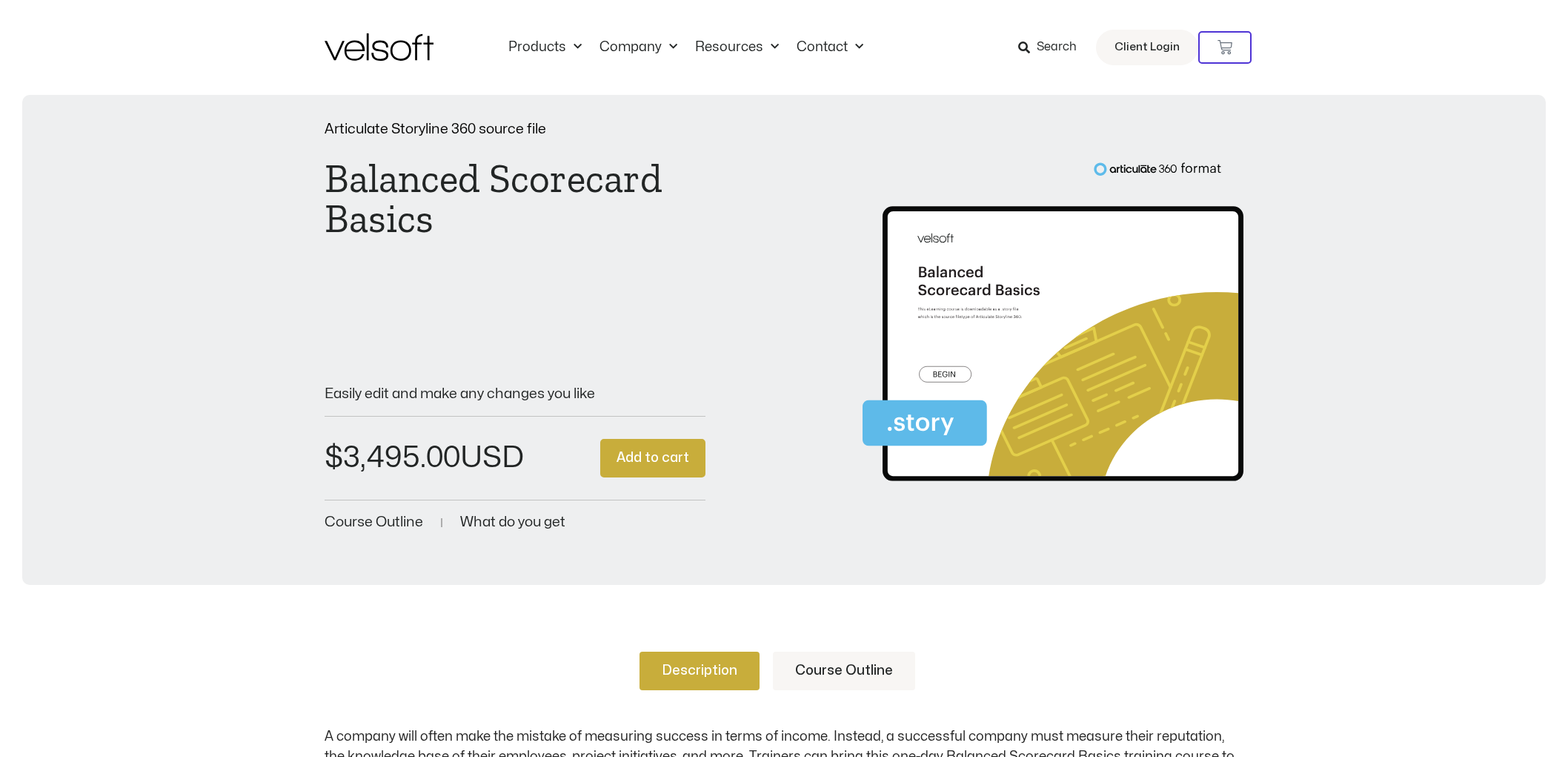 scroll, scrollTop: 218, scrollLeft: 0, axis: vertical 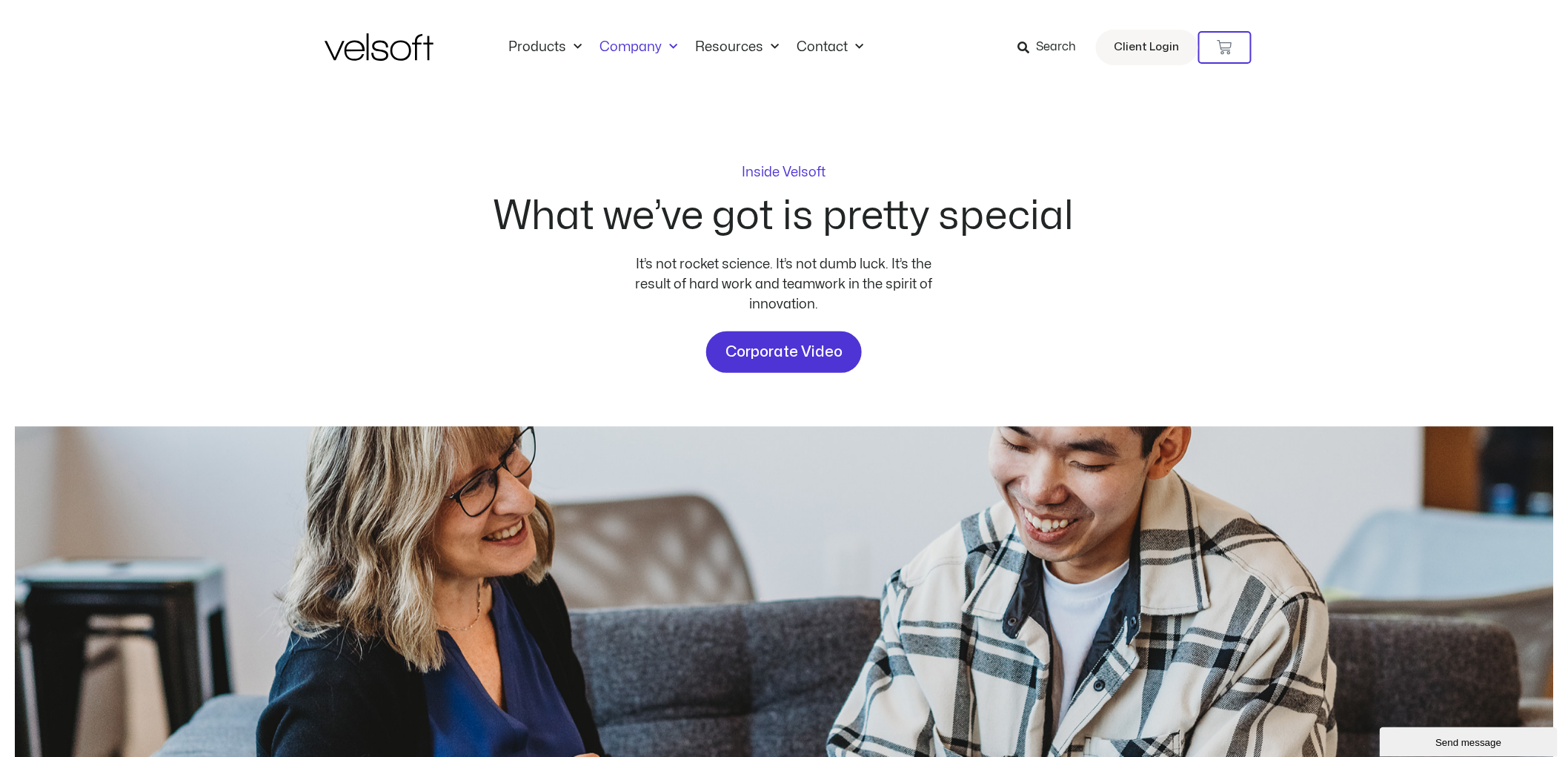click on "Search" at bounding box center [1057, 47] 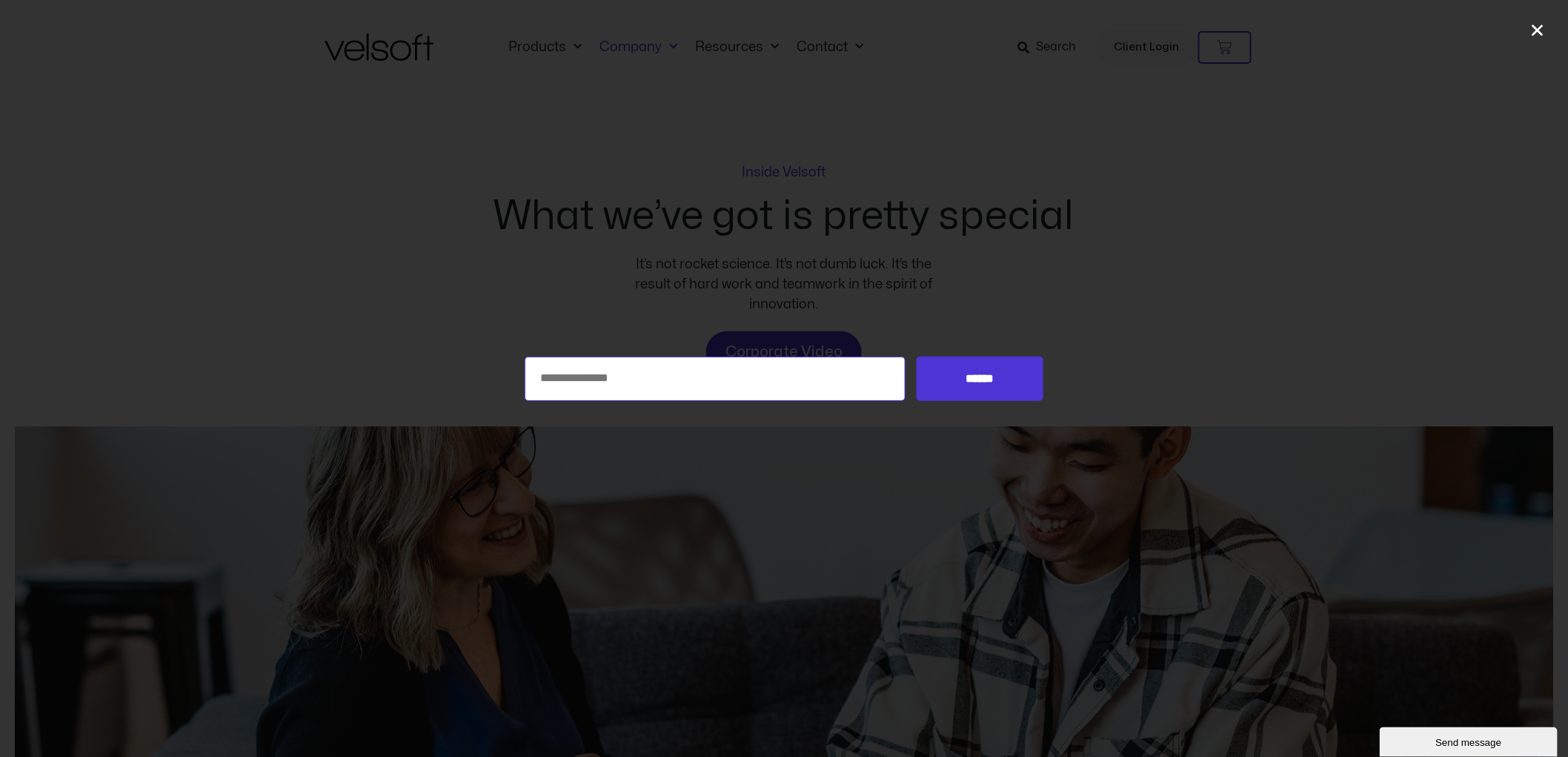 click on "Search for:" at bounding box center [715, 379] 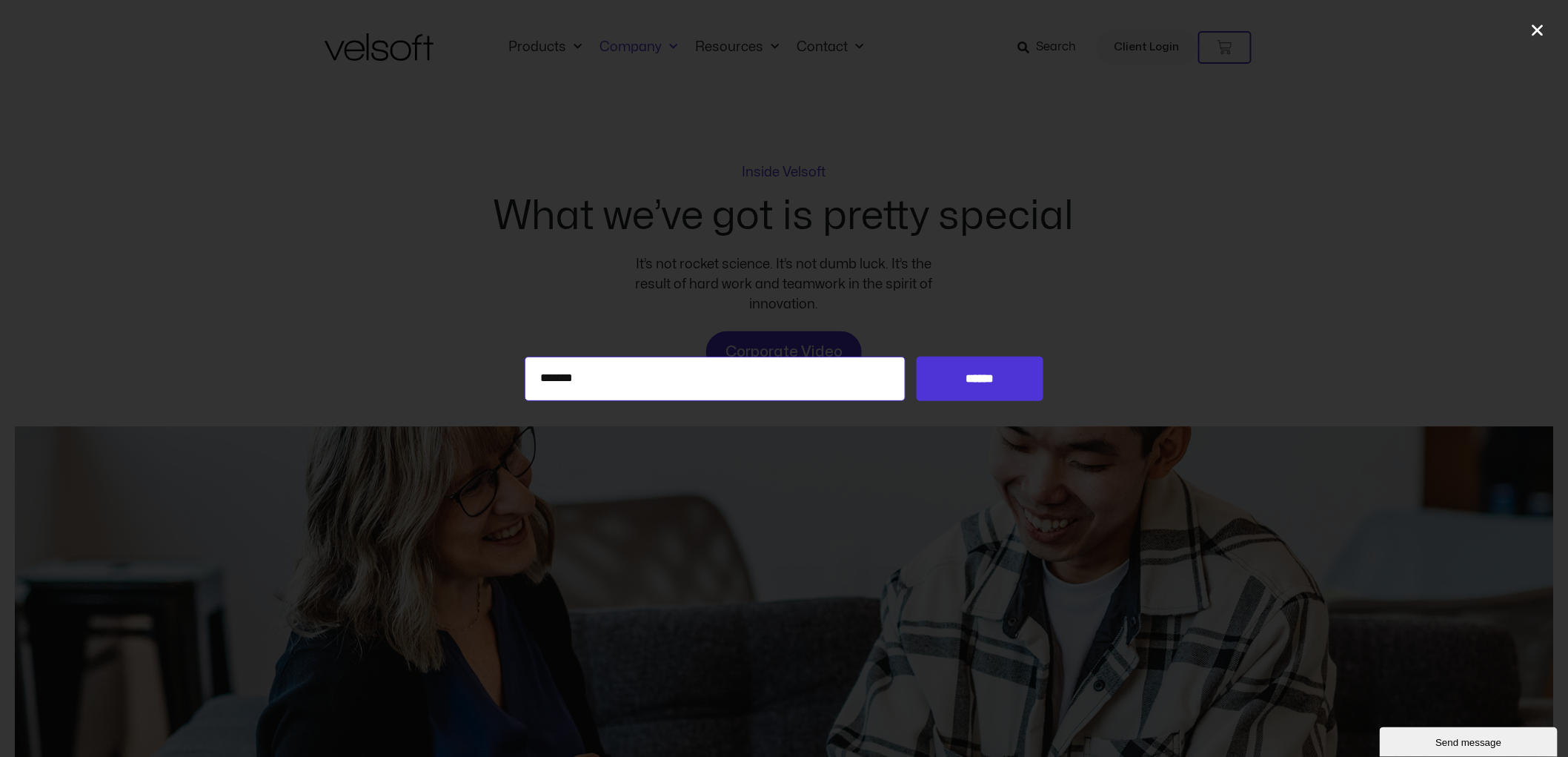 type on "*******" 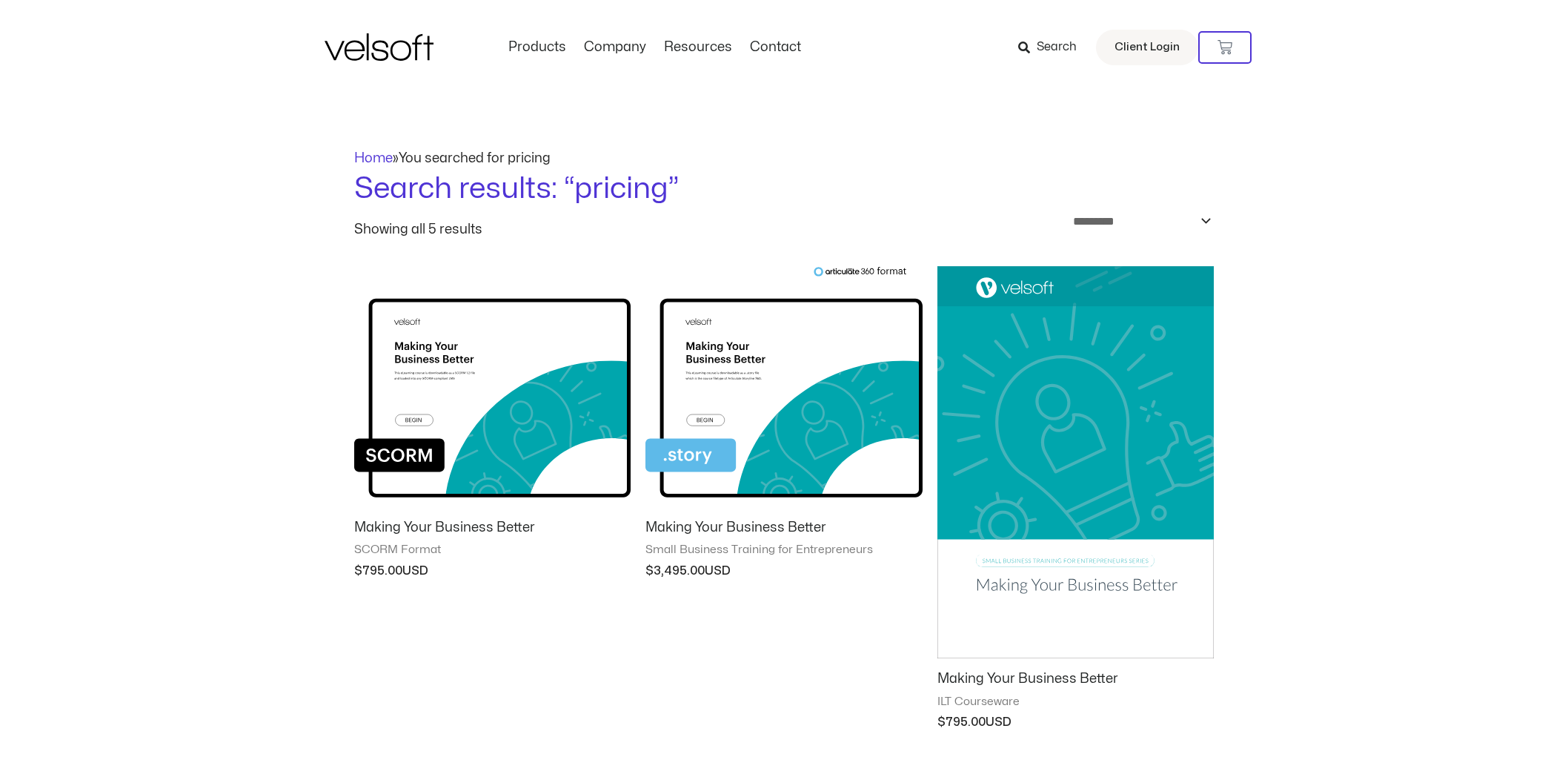 scroll, scrollTop: 0, scrollLeft: 0, axis: both 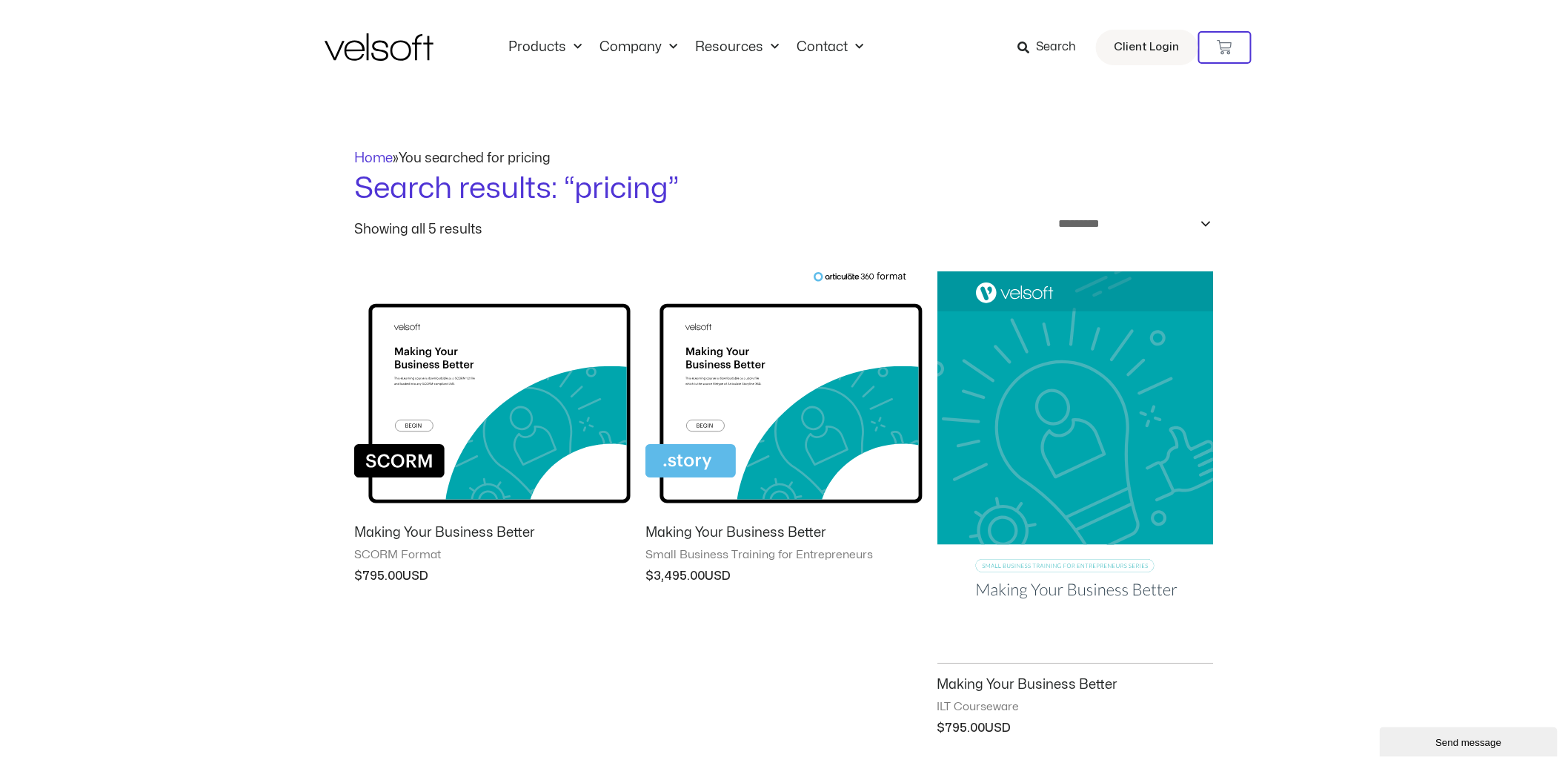 click at bounding box center [1075, 468] 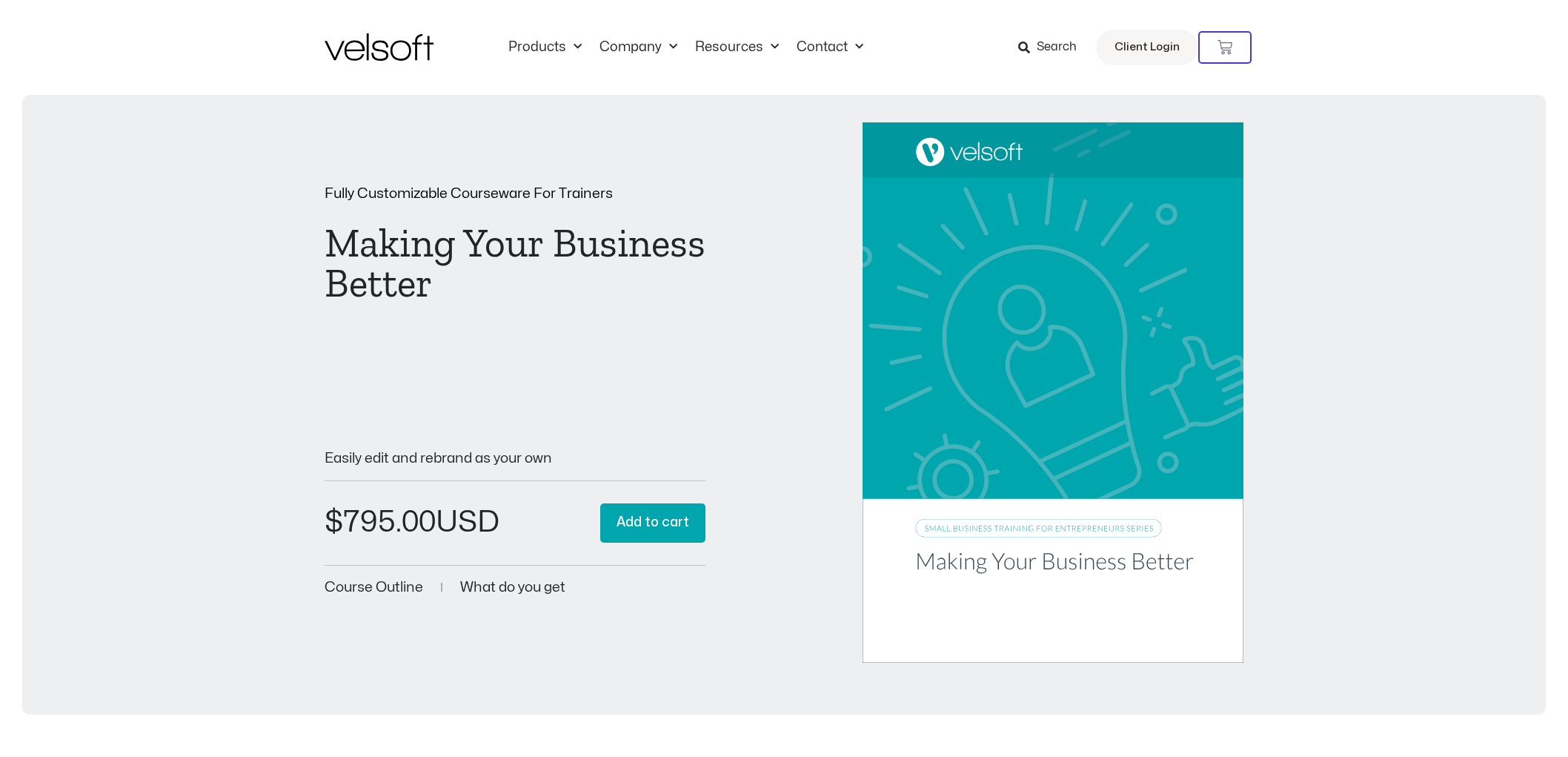 scroll, scrollTop: 0, scrollLeft: 0, axis: both 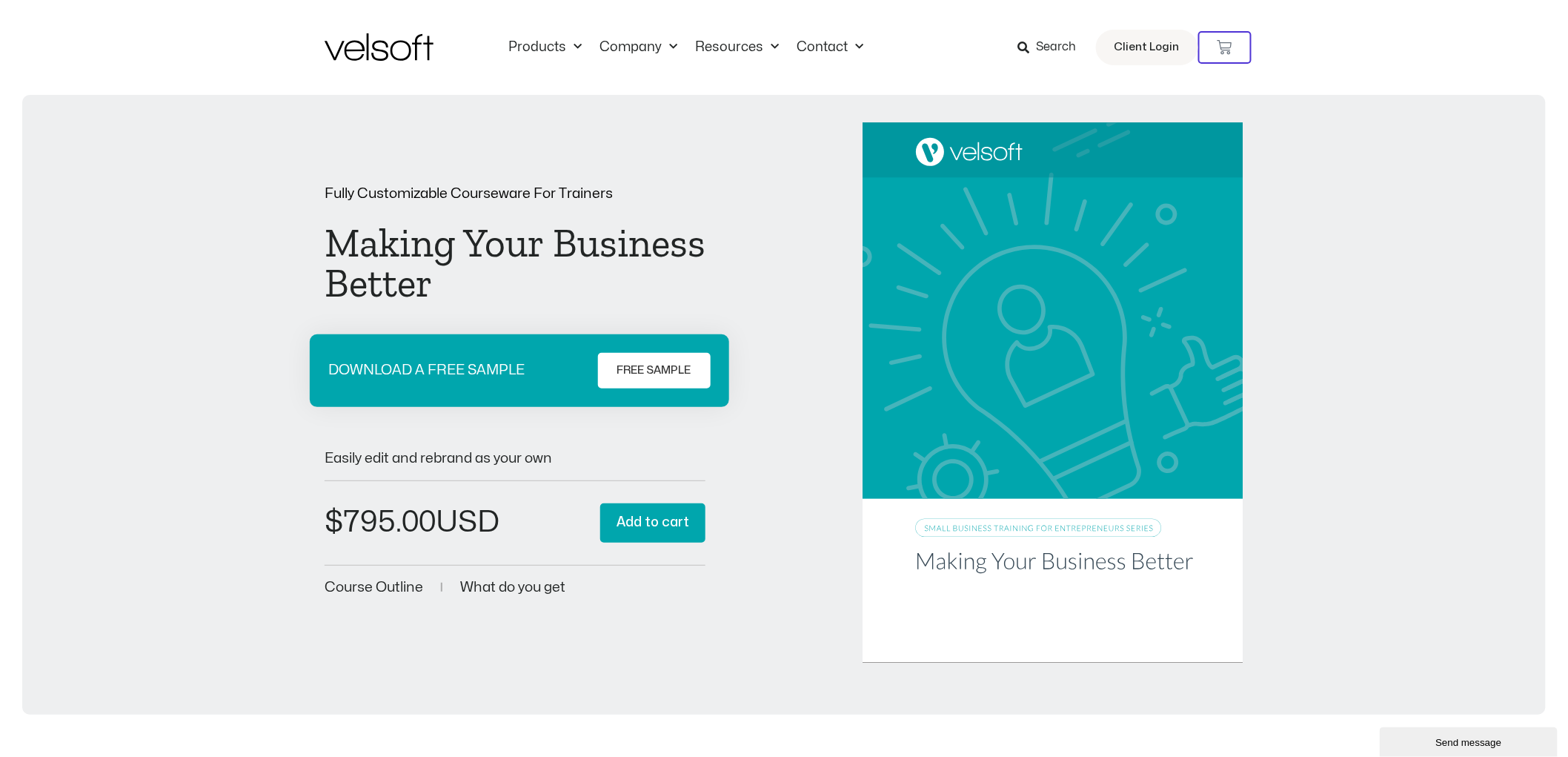 click at bounding box center (379, 47) 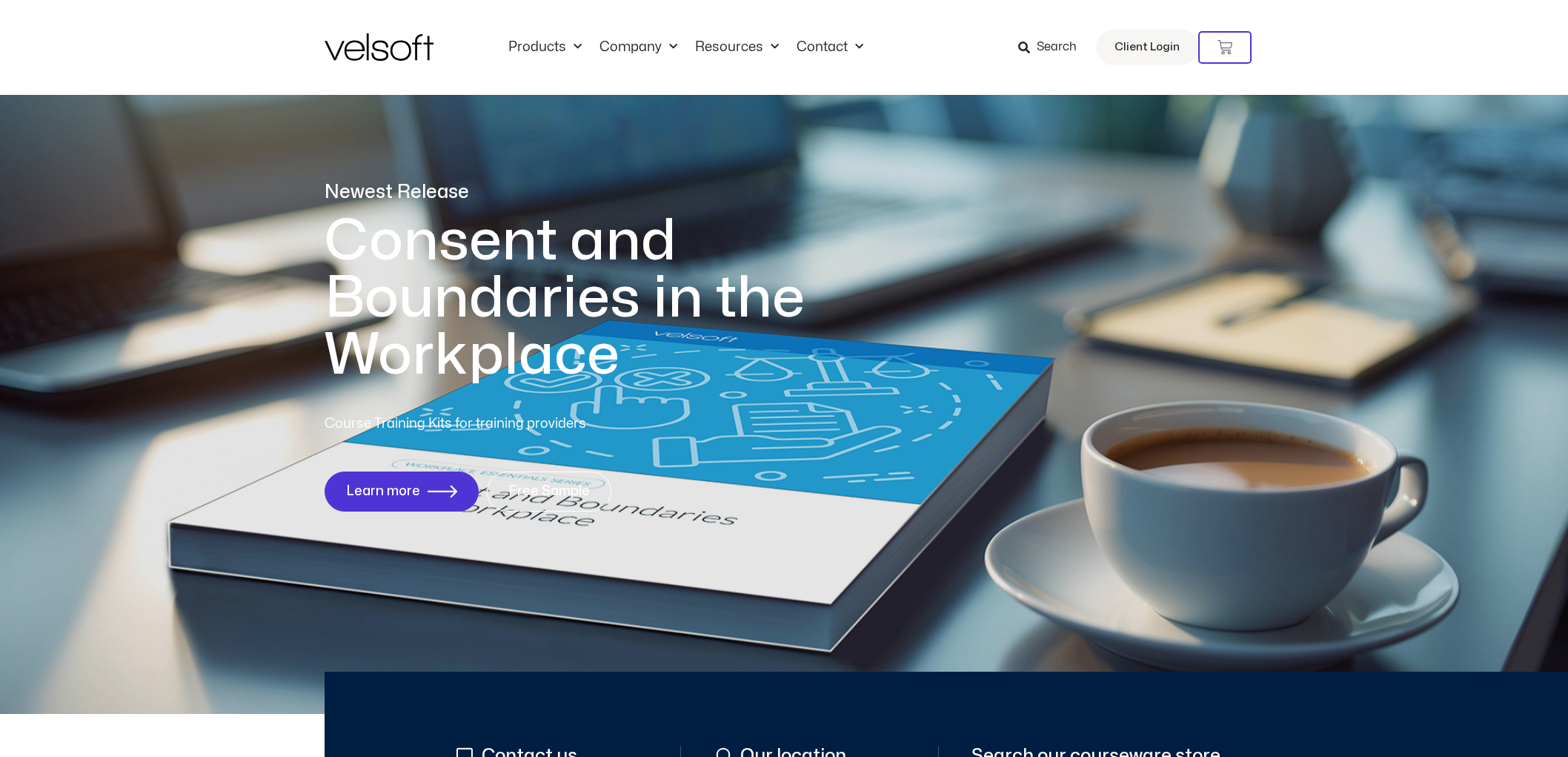 scroll, scrollTop: 0, scrollLeft: 0, axis: both 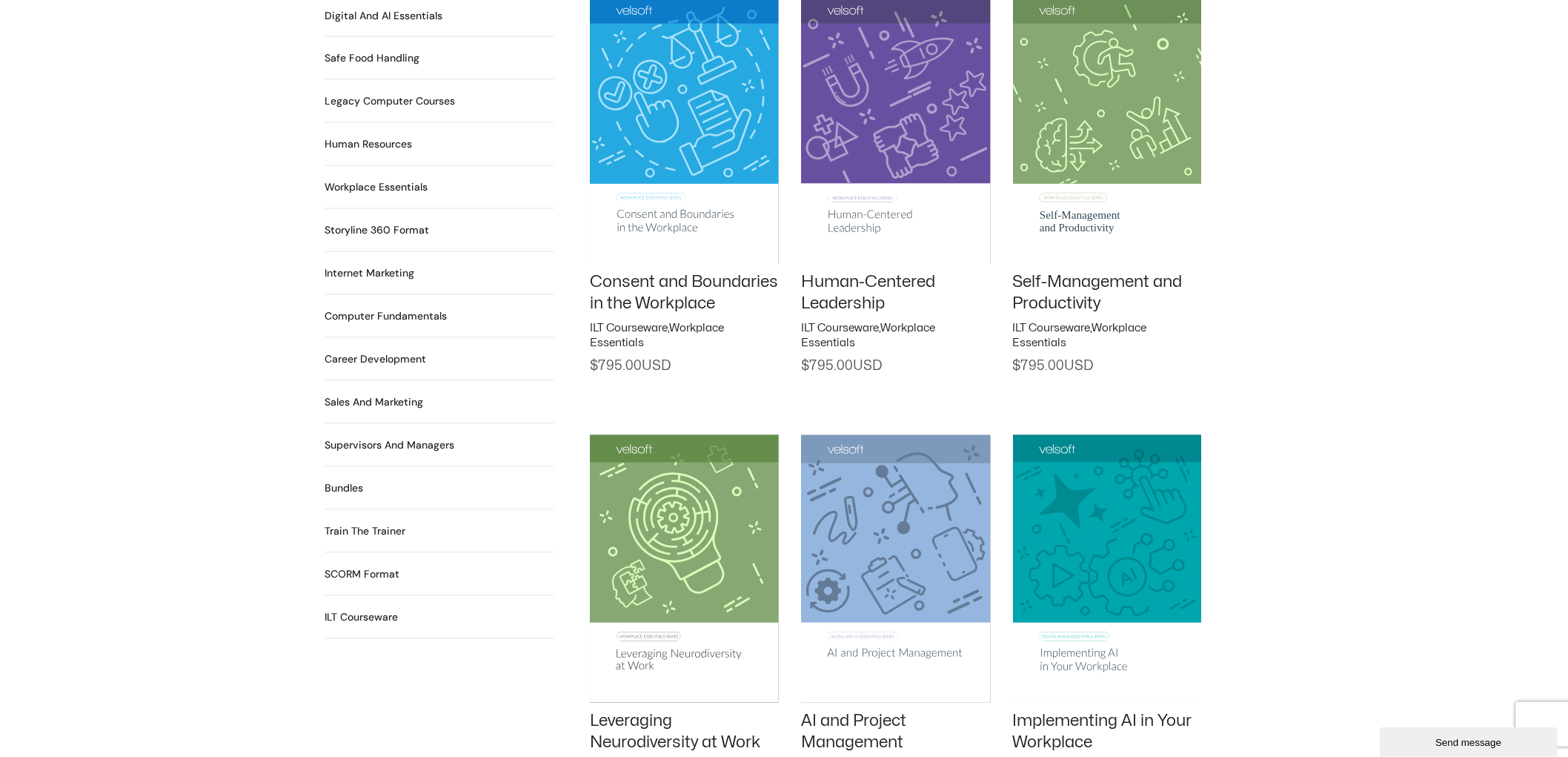 click on "Bundles 12 Products" at bounding box center [344, 489] 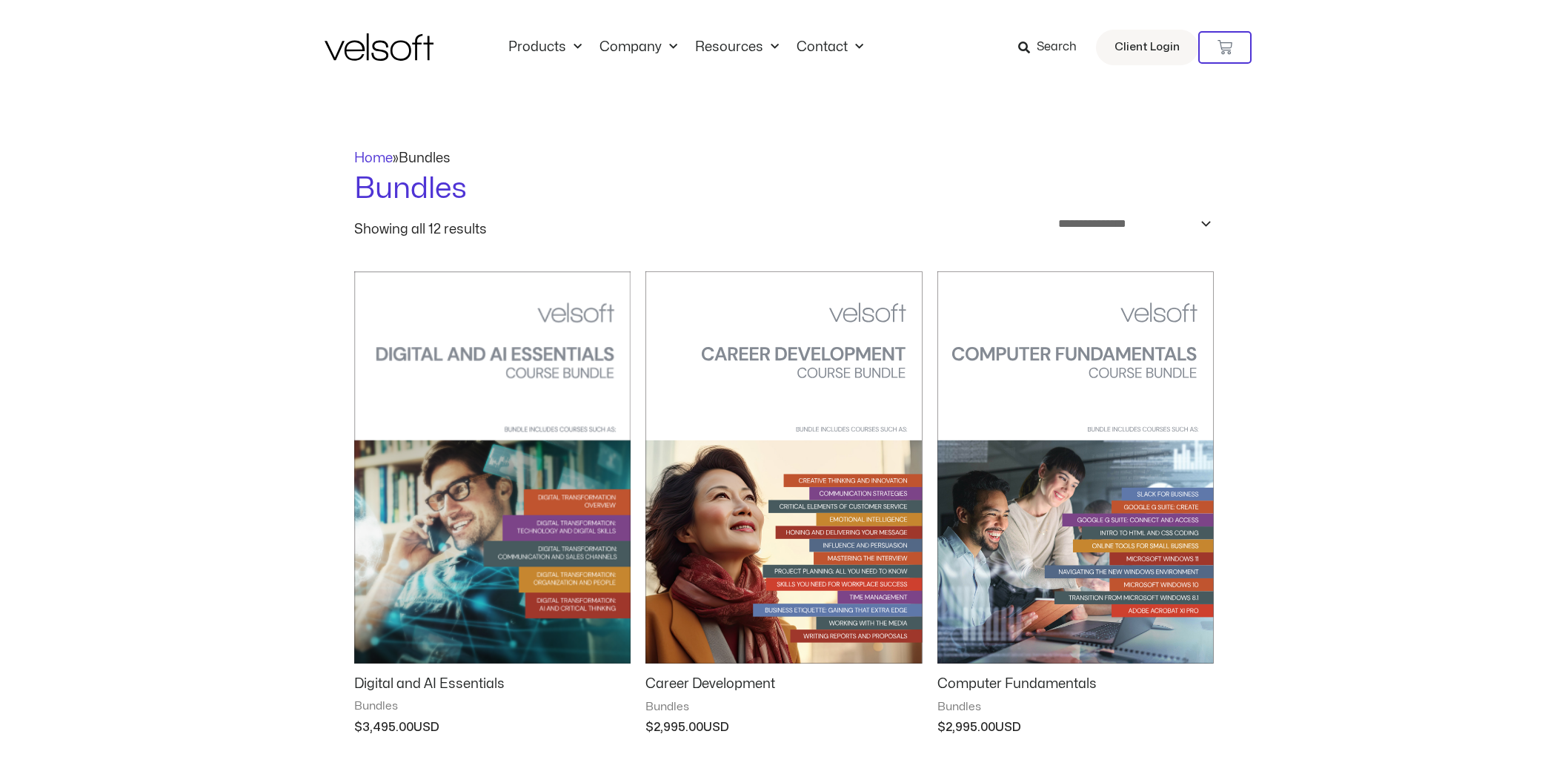 scroll, scrollTop: 0, scrollLeft: 0, axis: both 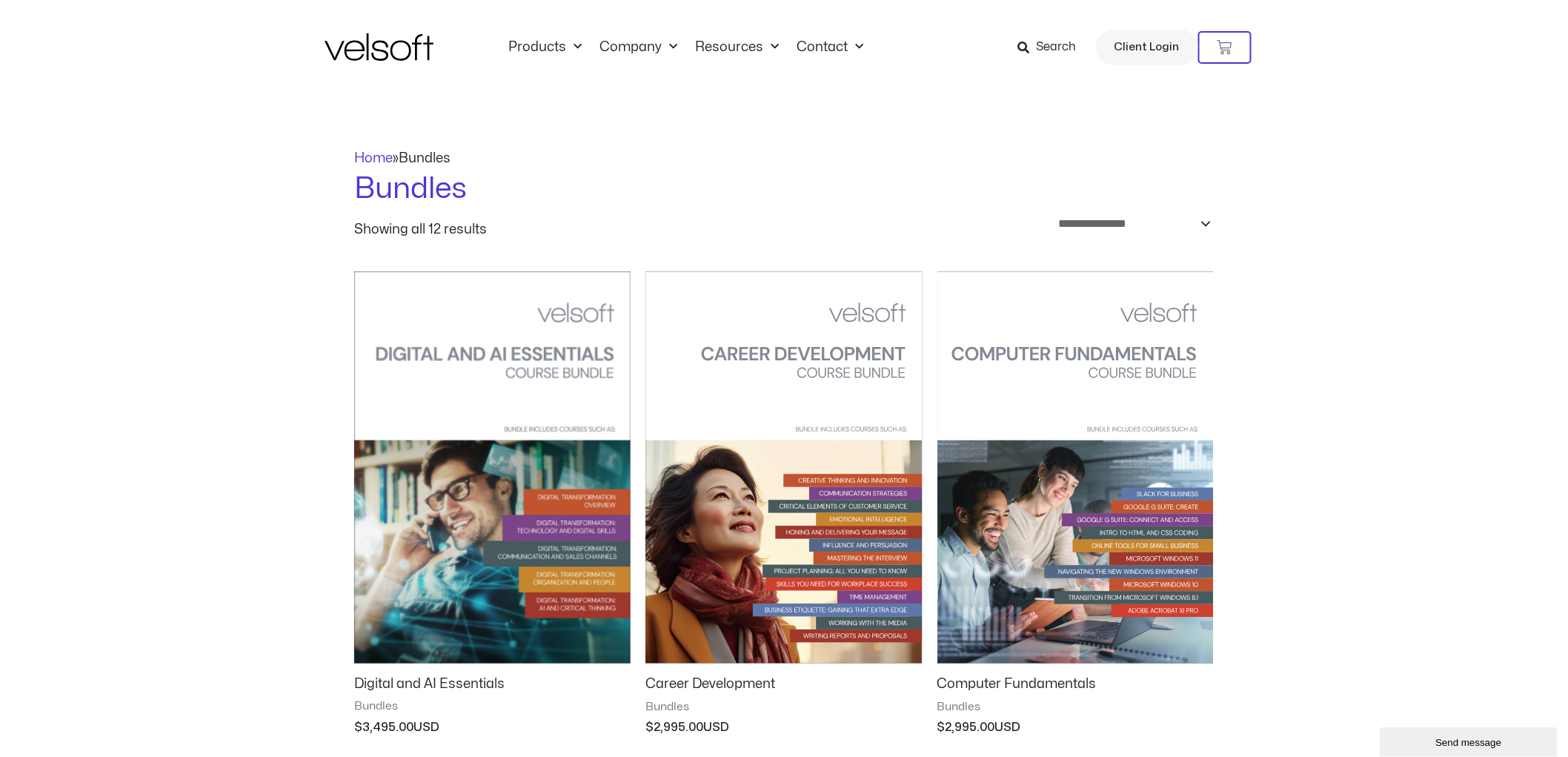 click at bounding box center [783, 467] 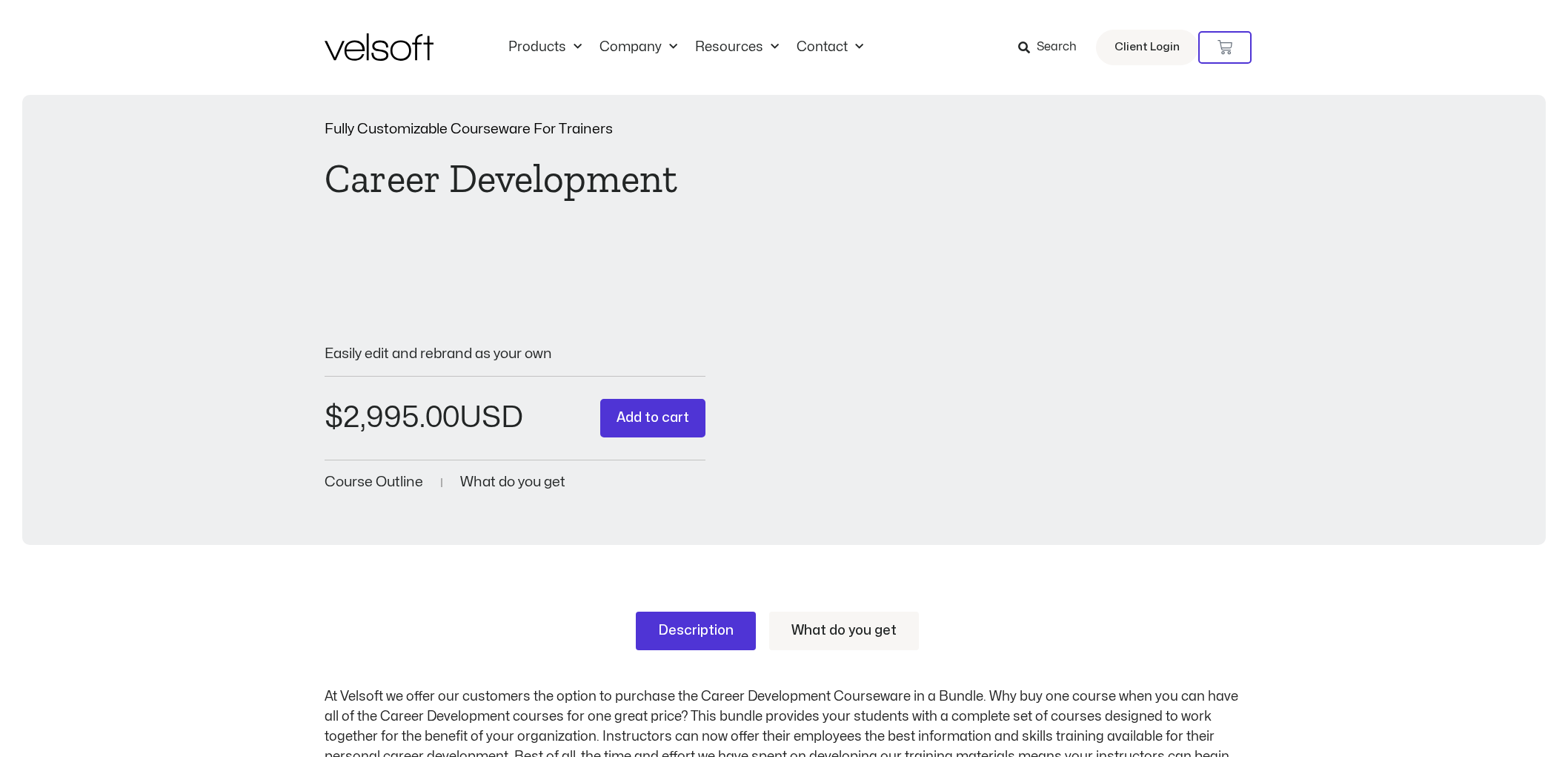 scroll, scrollTop: 0, scrollLeft: 0, axis: both 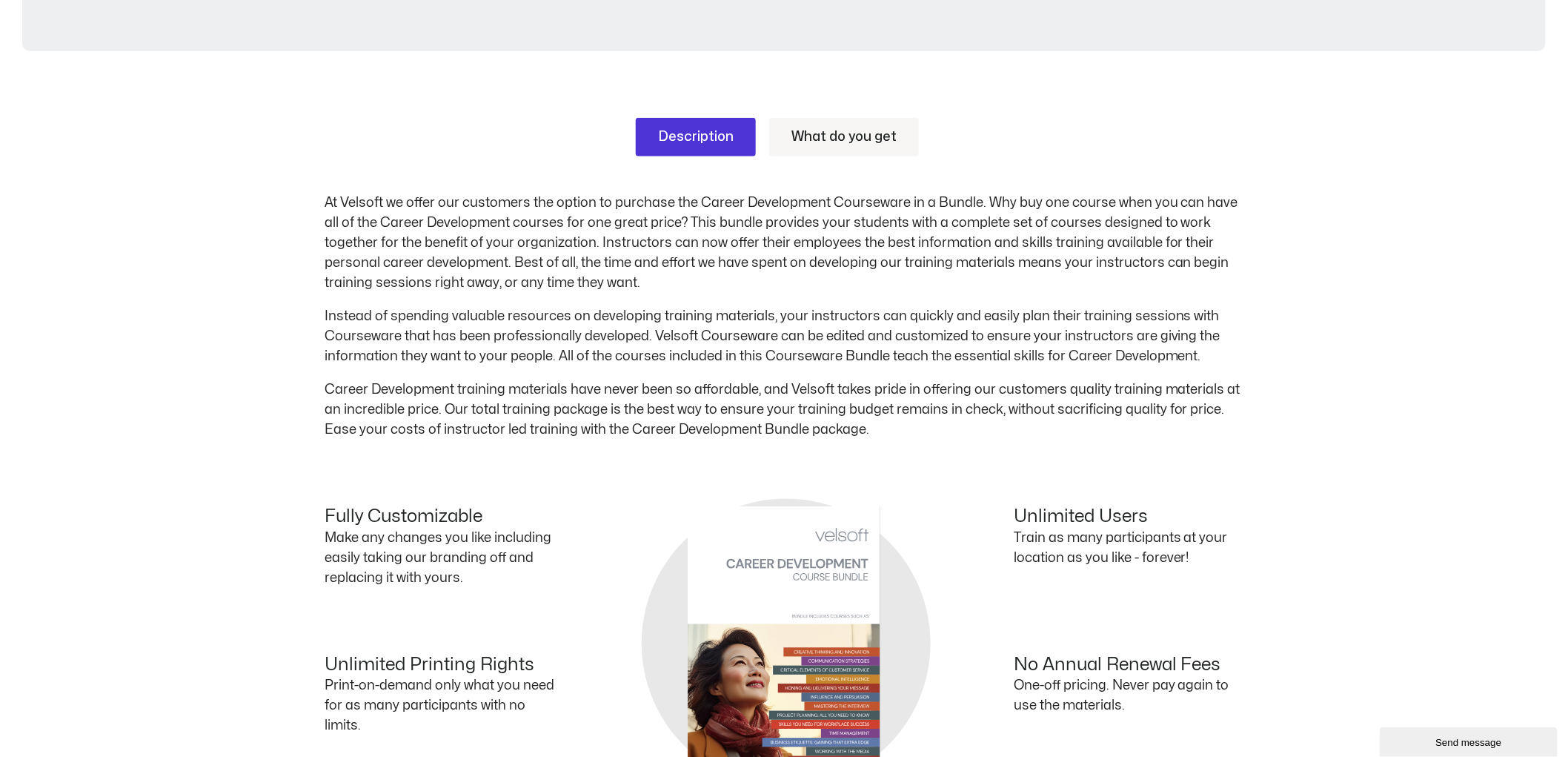 click on "What do you get" at bounding box center [844, 137] 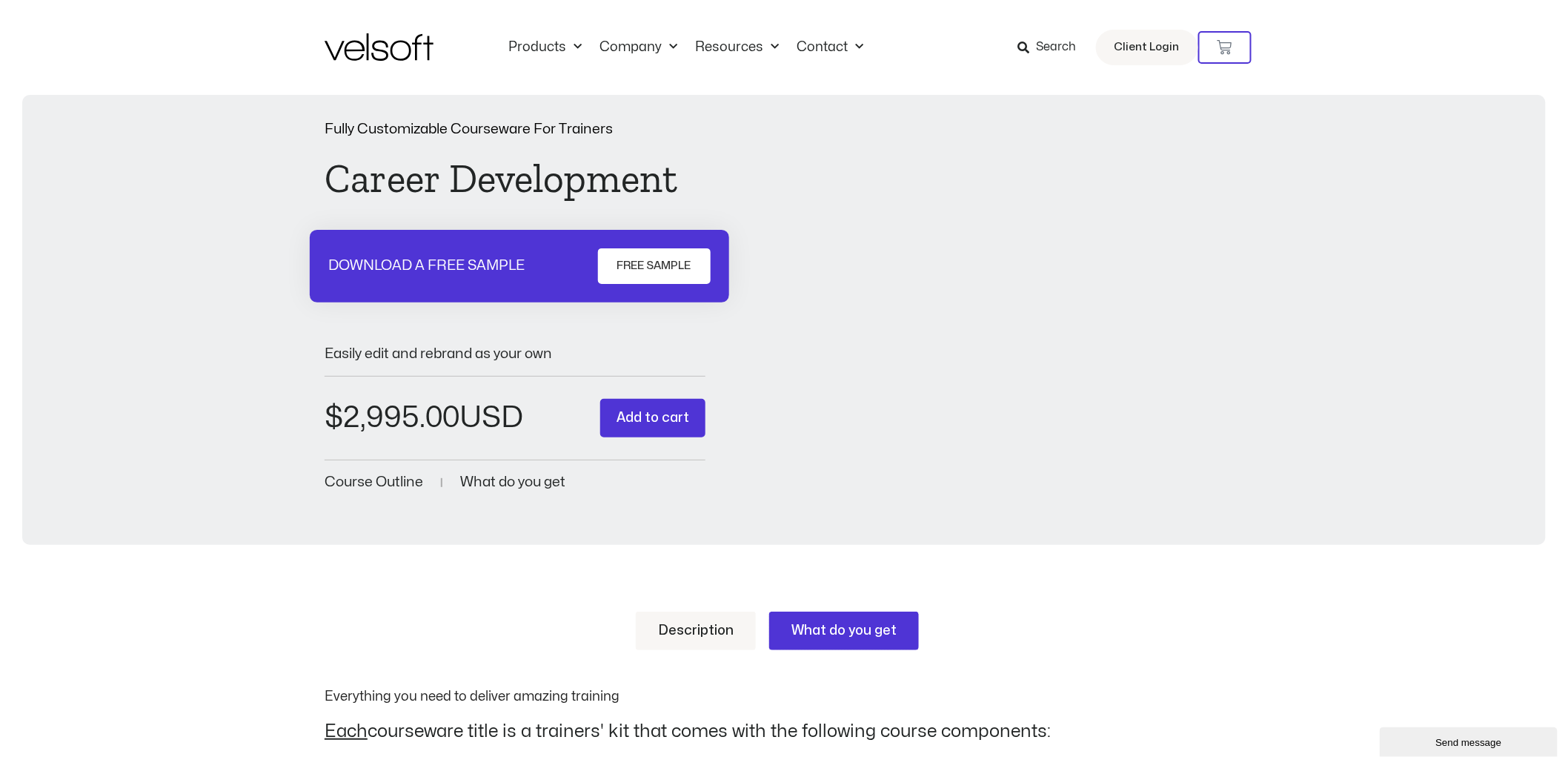 scroll, scrollTop: 662, scrollLeft: 0, axis: vertical 